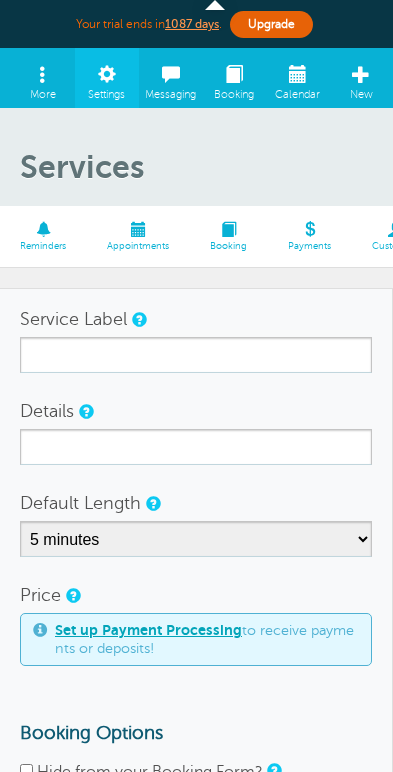 scroll, scrollTop: 89, scrollLeft: 0, axis: vertical 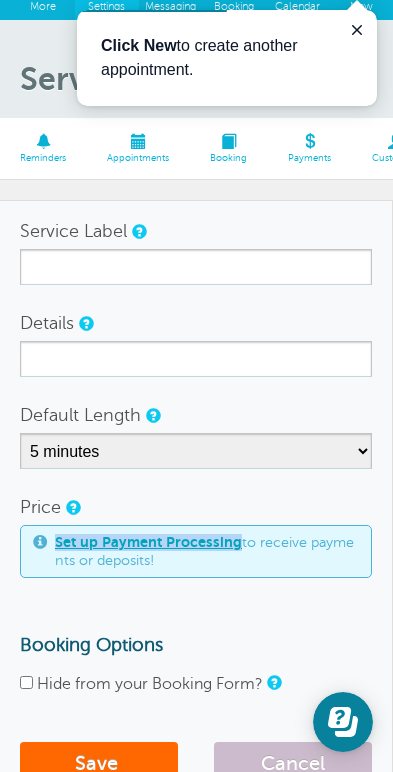 click on "Labels" at bounding box center [696, 148] 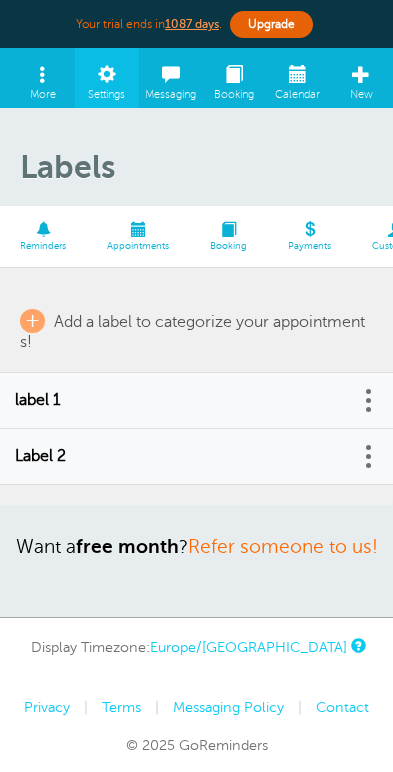 scroll, scrollTop: 0, scrollLeft: 0, axis: both 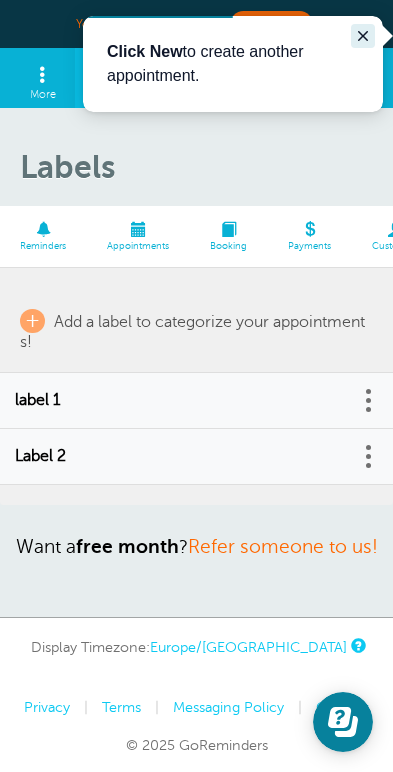 click 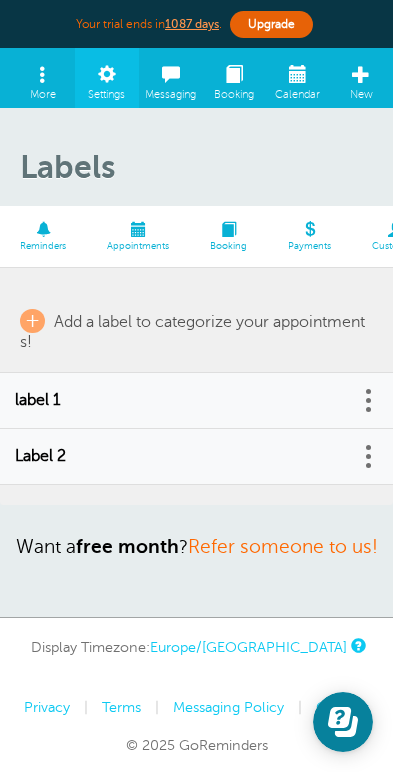 click on "GoReminders
Welcome Center
New
Calendar
Booking
Messaging
Blasts
Settings
Billing
More" at bounding box center [196, 78] 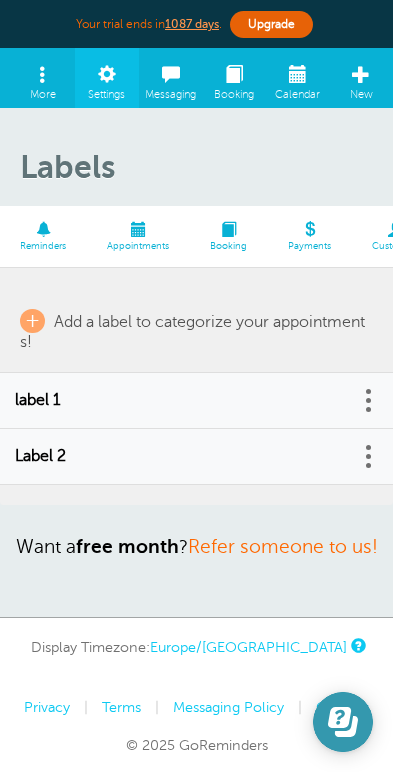 click 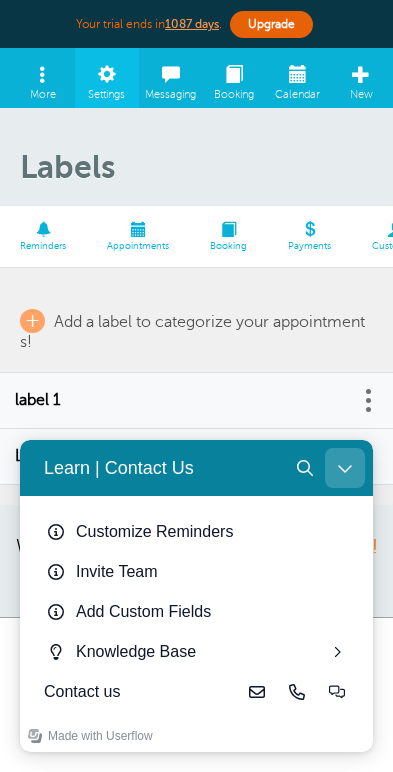 click at bounding box center [345, 468] 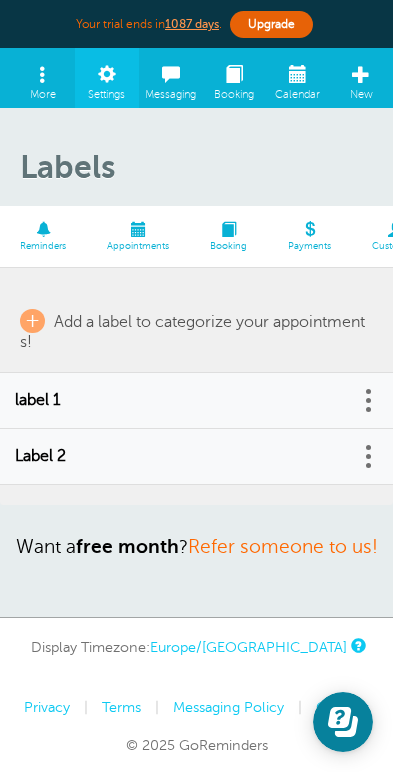 click on "Delete
Edit" at bounding box center [375, 401] 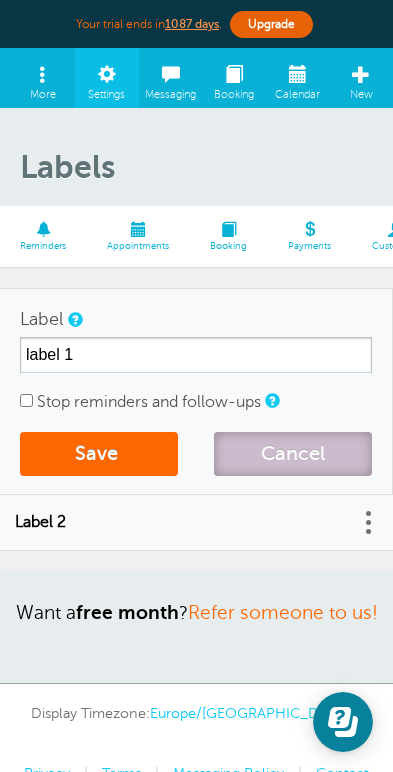 click on "Cancel" at bounding box center (293, 454) 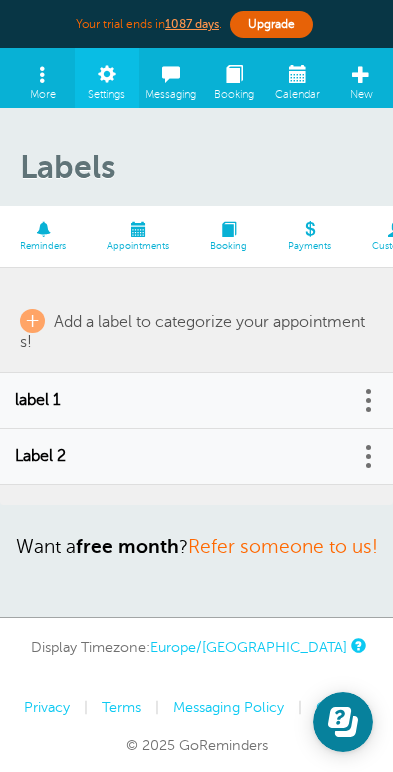 click on "Labels
Reminders
Appointments
Booking
Payments
Customers
Locations
Staff
Services
Labels
Calendars" at bounding box center (196, 363) 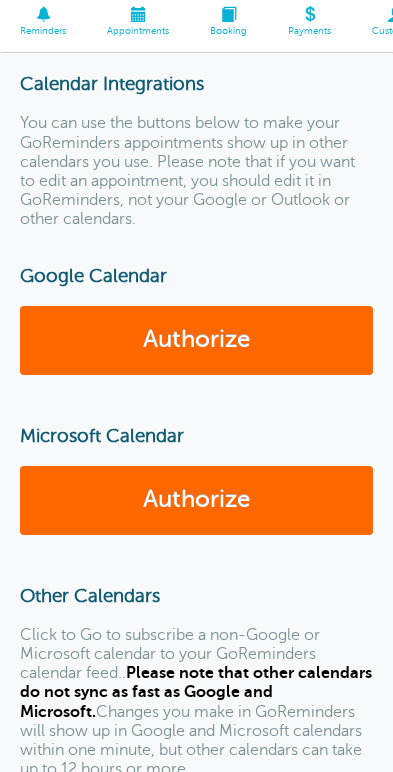 scroll, scrollTop: 485, scrollLeft: 0, axis: vertical 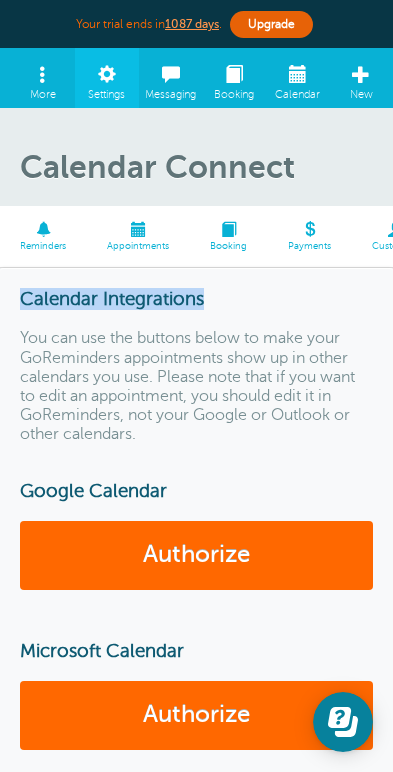 drag, startPoint x: 605, startPoint y: 266, endPoint x: 667, endPoint y: 272, distance: 62.289646 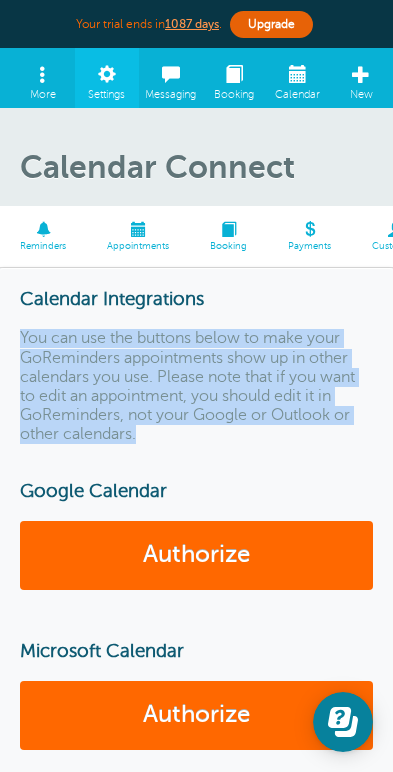 drag, startPoint x: 466, startPoint y: 300, endPoint x: 1370, endPoint y: 323, distance: 904.29254 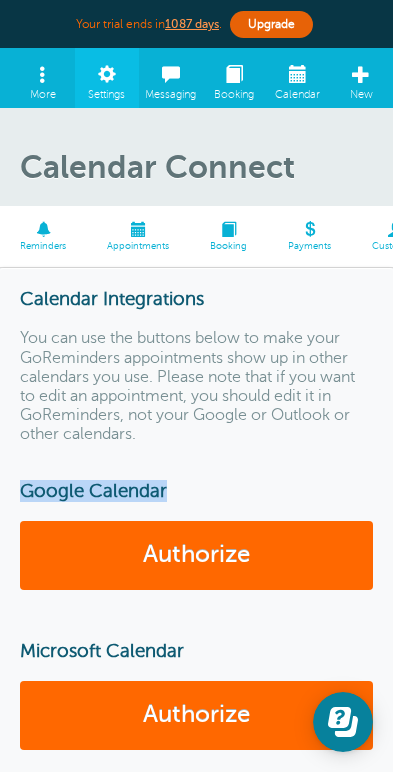 drag, startPoint x: 649, startPoint y: 385, endPoint x: 458, endPoint y: 378, distance: 191.12823 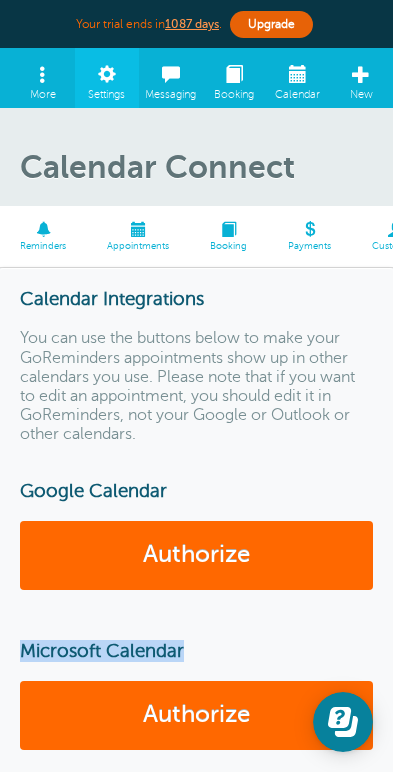 drag, startPoint x: 610, startPoint y: 546, endPoint x: 461, endPoint y: 544, distance: 149.01343 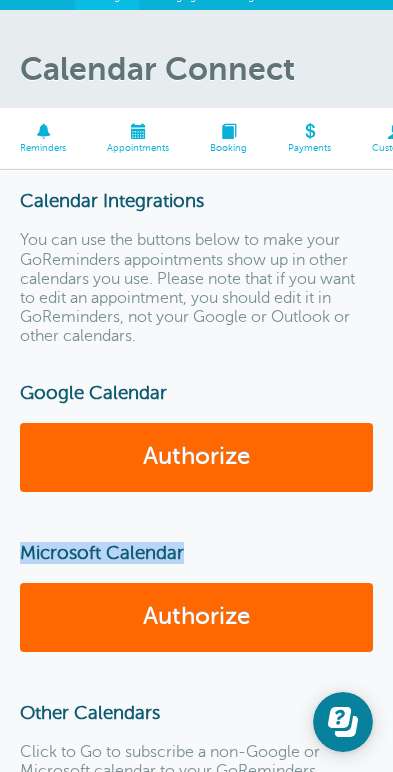 scroll, scrollTop: 121, scrollLeft: 0, axis: vertical 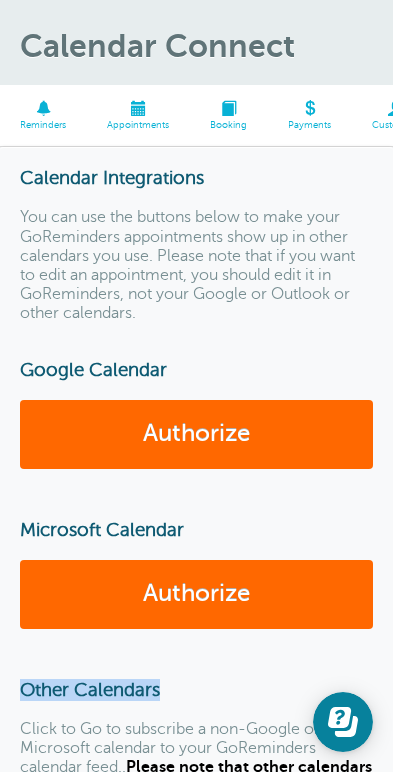 drag, startPoint x: 482, startPoint y: 584, endPoint x: 616, endPoint y: 584, distance: 134 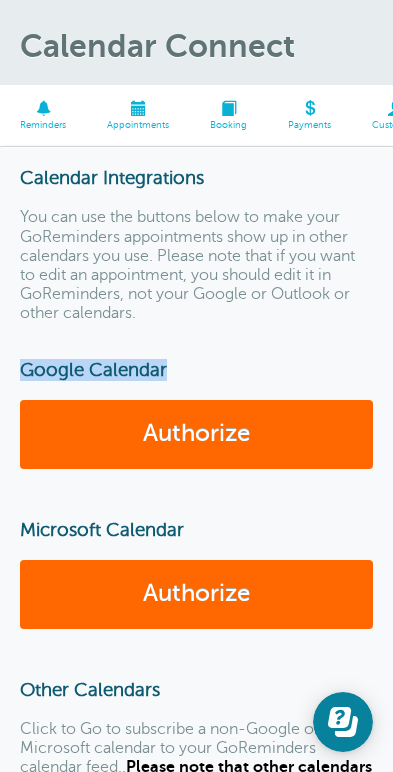 drag, startPoint x: 508, startPoint y: 264, endPoint x: 456, endPoint y: 257, distance: 52.46904 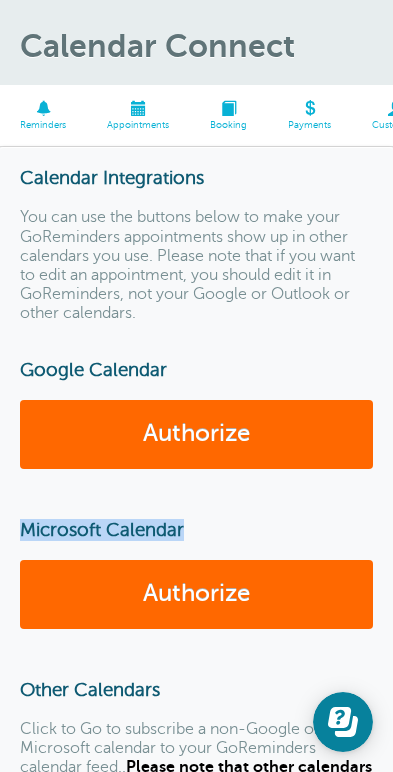 drag, startPoint x: 663, startPoint y: 420, endPoint x: 454, endPoint y: 422, distance: 209.00957 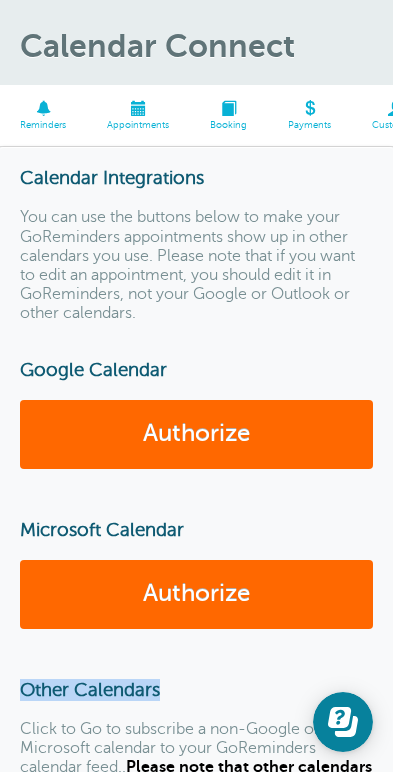 drag, startPoint x: 568, startPoint y: 579, endPoint x: 455, endPoint y: 577, distance: 113.0177 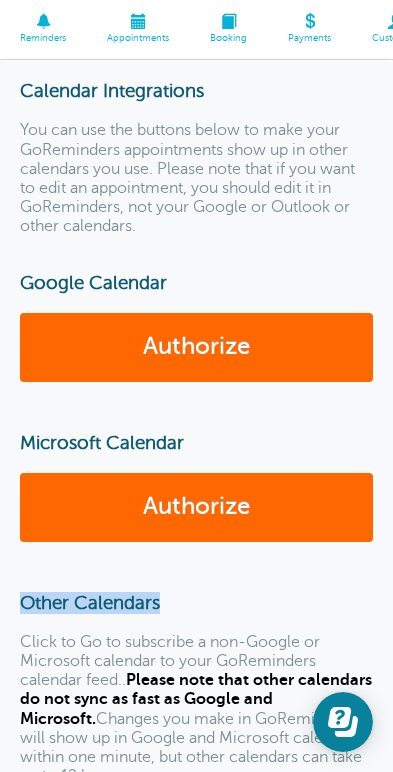 scroll, scrollTop: 242, scrollLeft: 0, axis: vertical 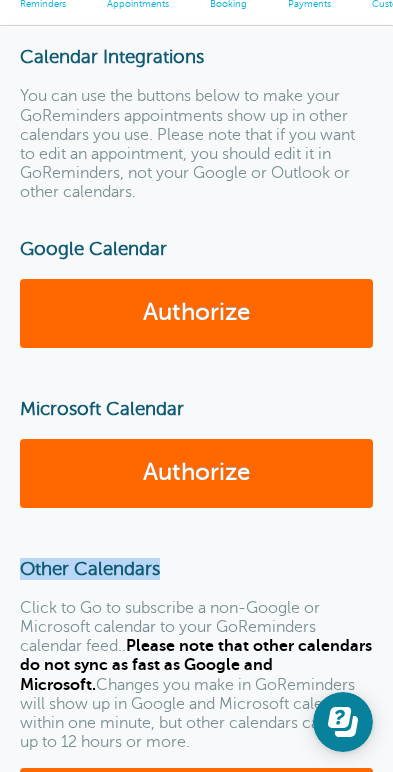 drag, startPoint x: 469, startPoint y: 501, endPoint x: 1229, endPoint y: 544, distance: 761.21545 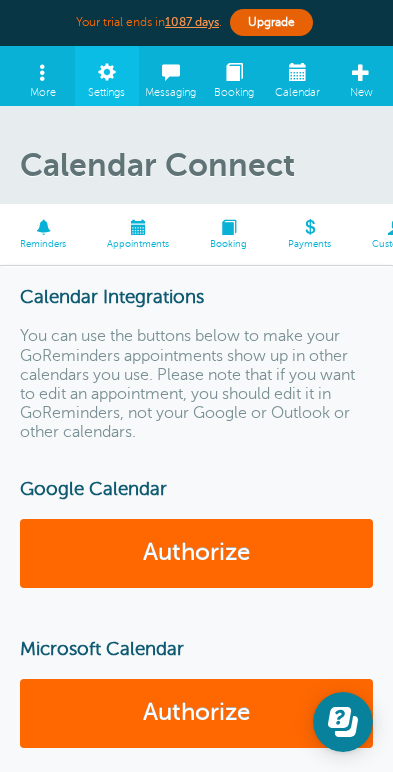 scroll, scrollTop: 0, scrollLeft: 0, axis: both 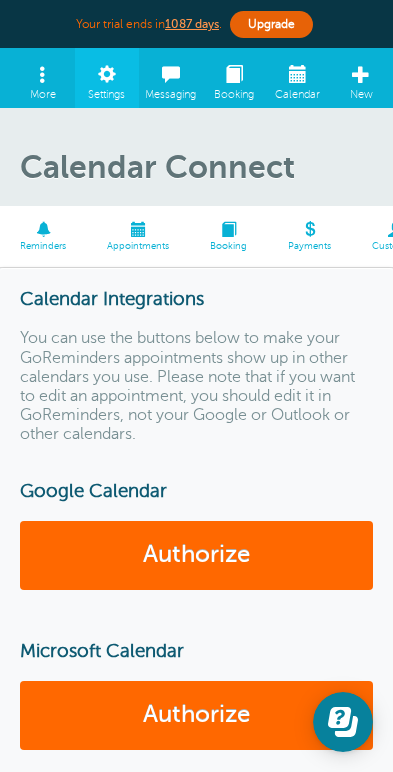 click on "Calendar Connect
Reminders
Appointments
Booking
Payments
Customers
Locations
Staff
Services
Labels
Calendars" at bounding box center [196, 938] 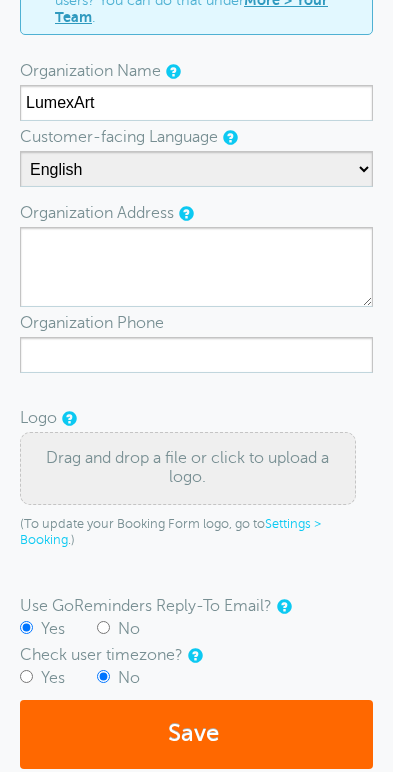 scroll, scrollTop: 0, scrollLeft: 0, axis: both 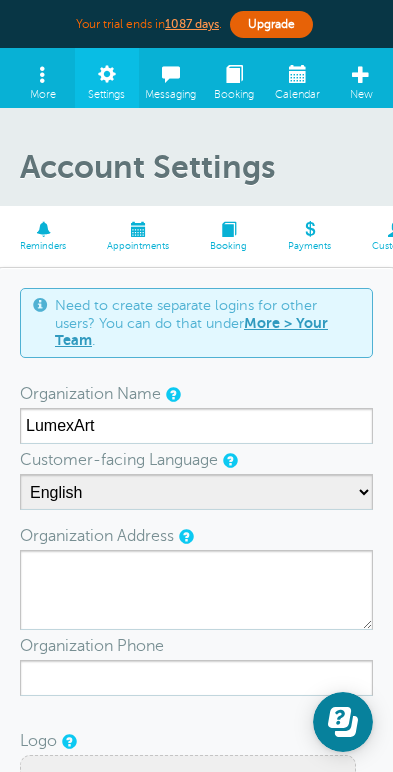 click at bounding box center (1029, 229) 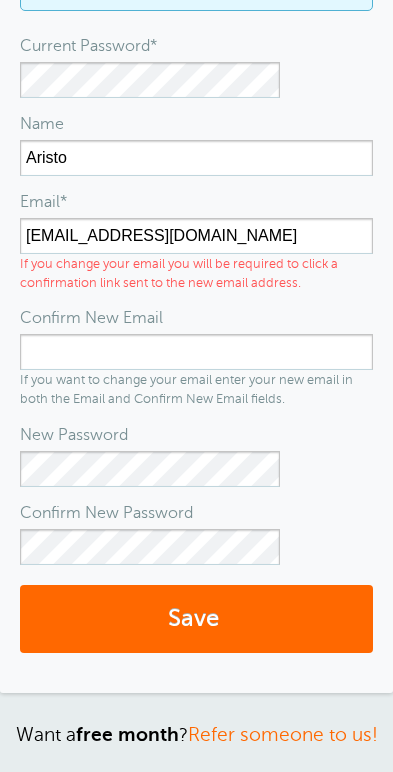scroll, scrollTop: 363, scrollLeft: 0, axis: vertical 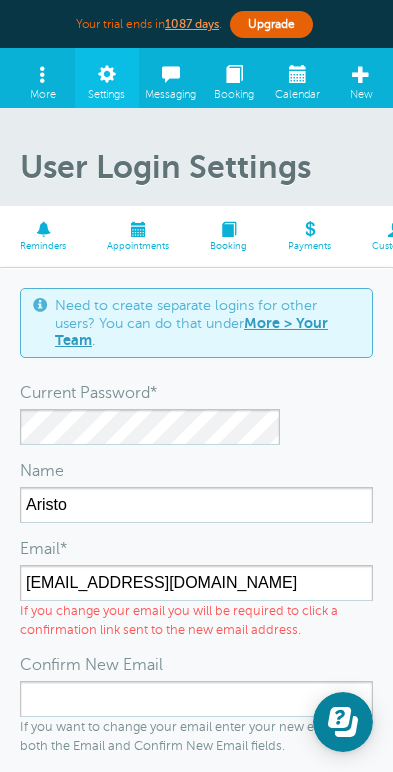 click on "Locations" at bounding box center [481, 247] 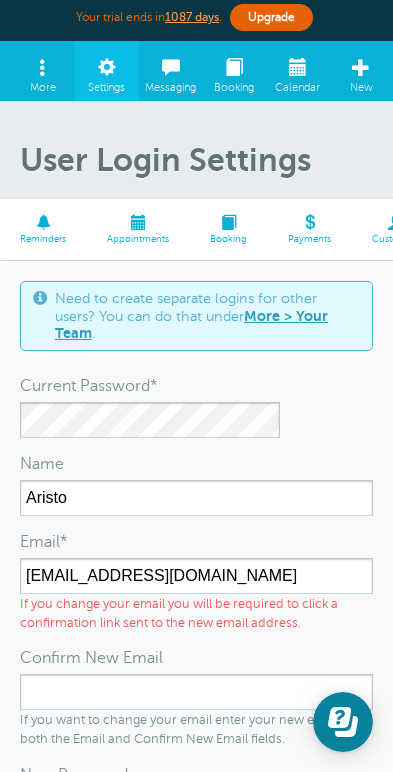 scroll, scrollTop: 0, scrollLeft: 0, axis: both 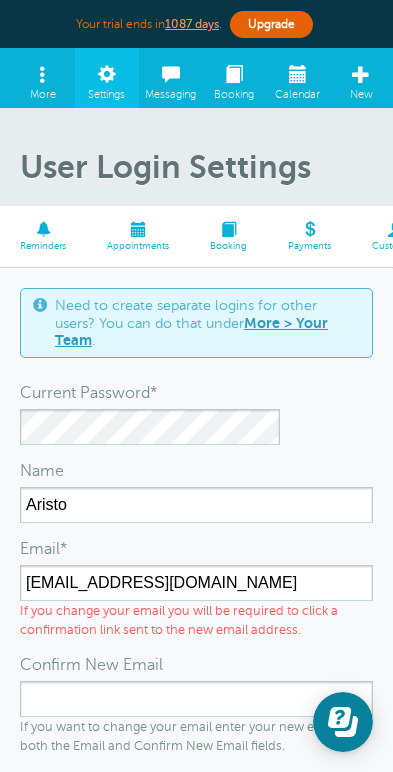 click at bounding box center (138, 229) 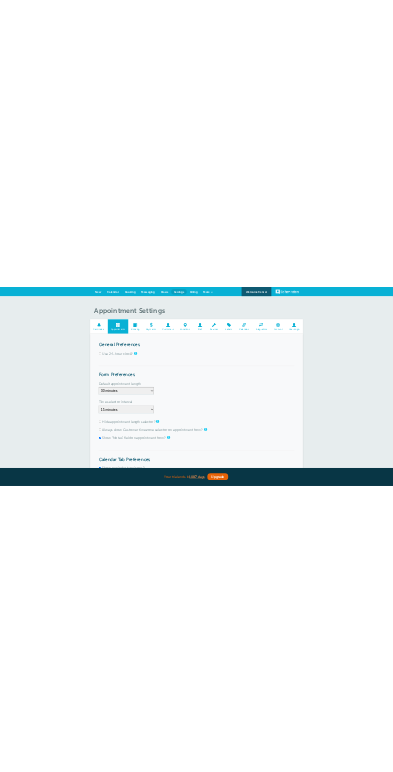 scroll, scrollTop: 0, scrollLeft: 0, axis: both 